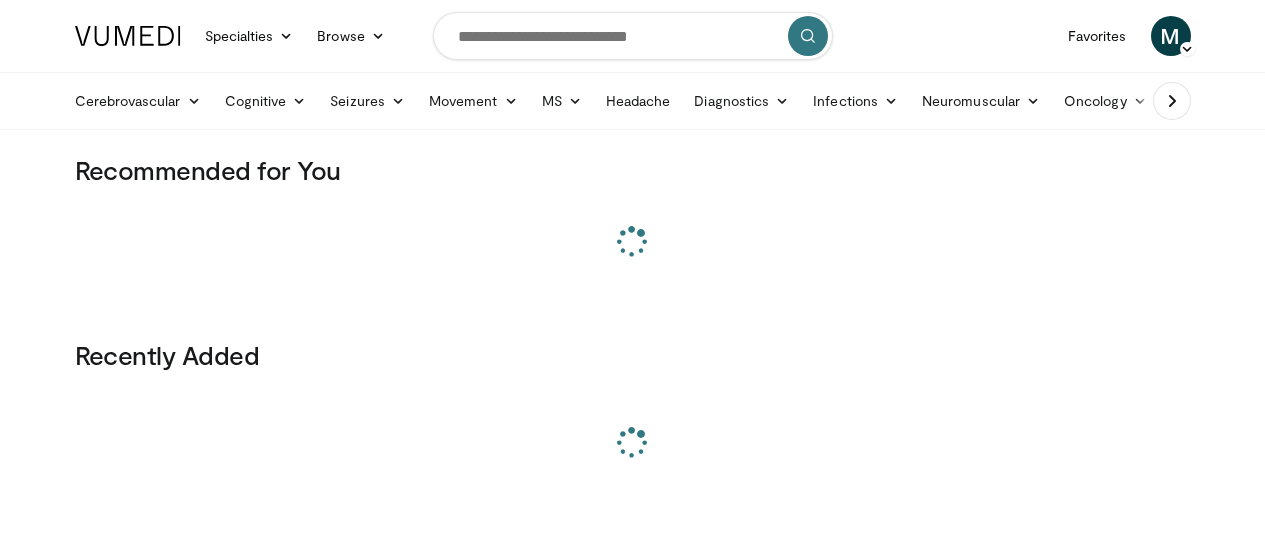 scroll, scrollTop: 0, scrollLeft: 0, axis: both 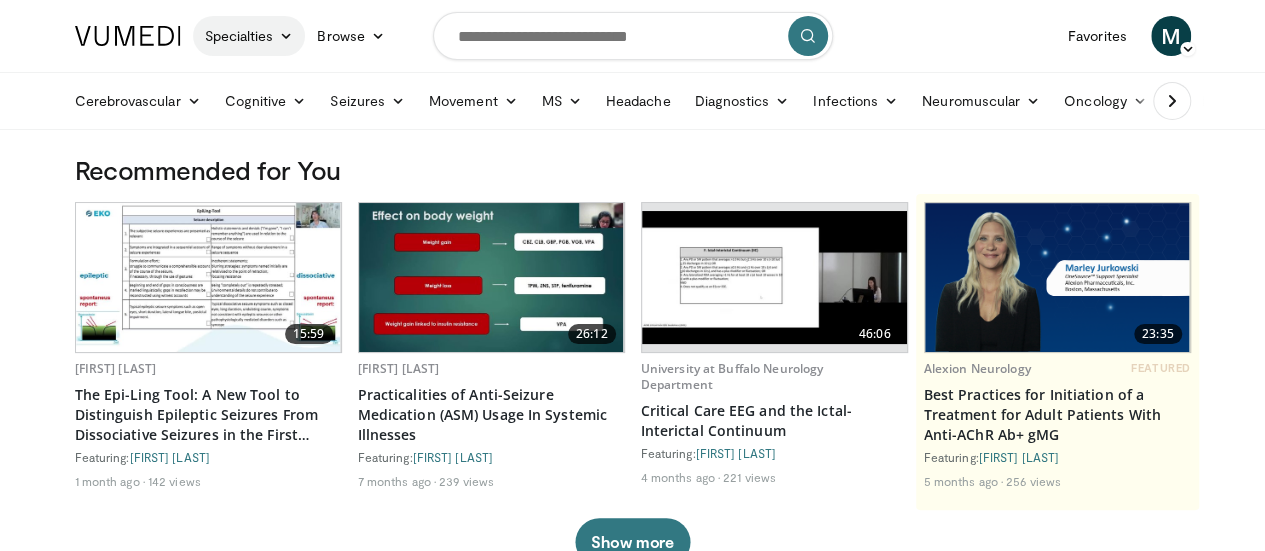 click at bounding box center (286, 36) 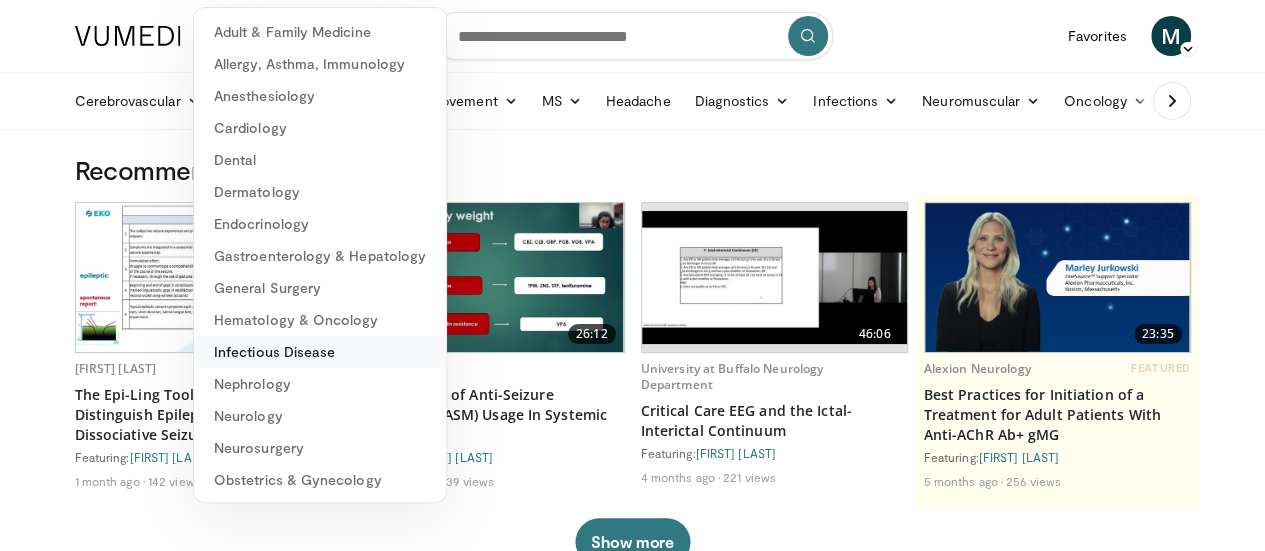 click on "Infectious Disease" at bounding box center (320, 352) 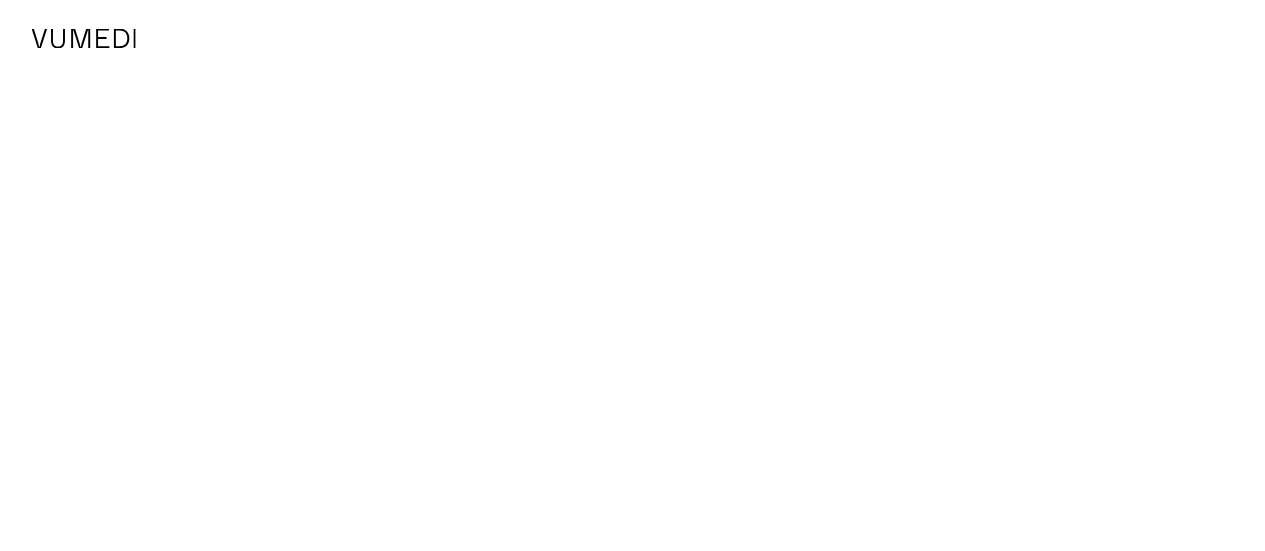 scroll, scrollTop: 0, scrollLeft: 0, axis: both 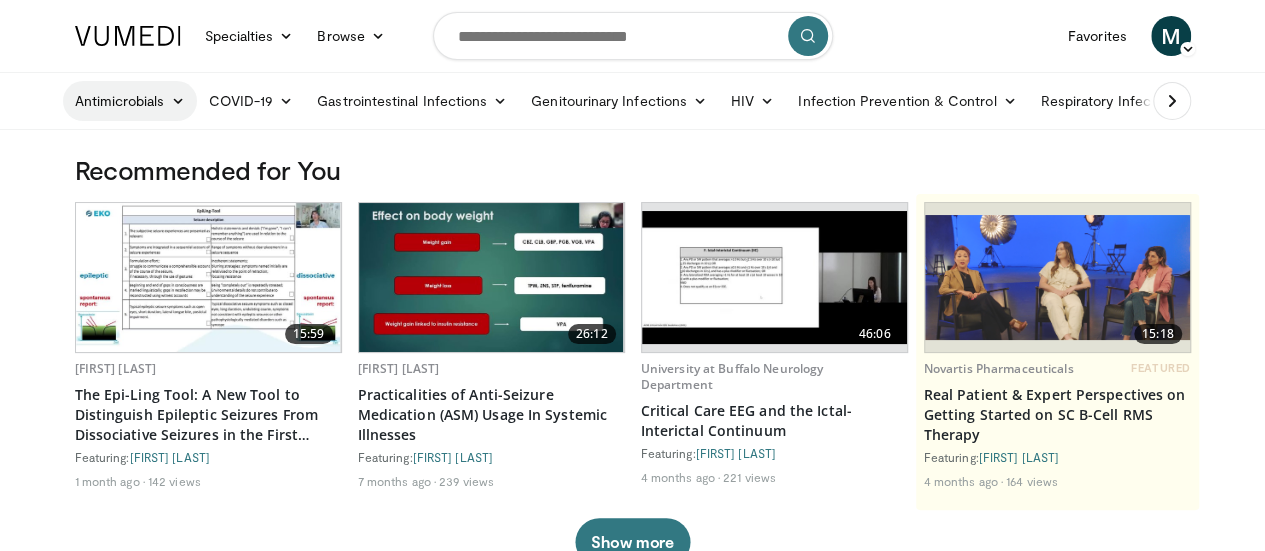click at bounding box center [177, 101] 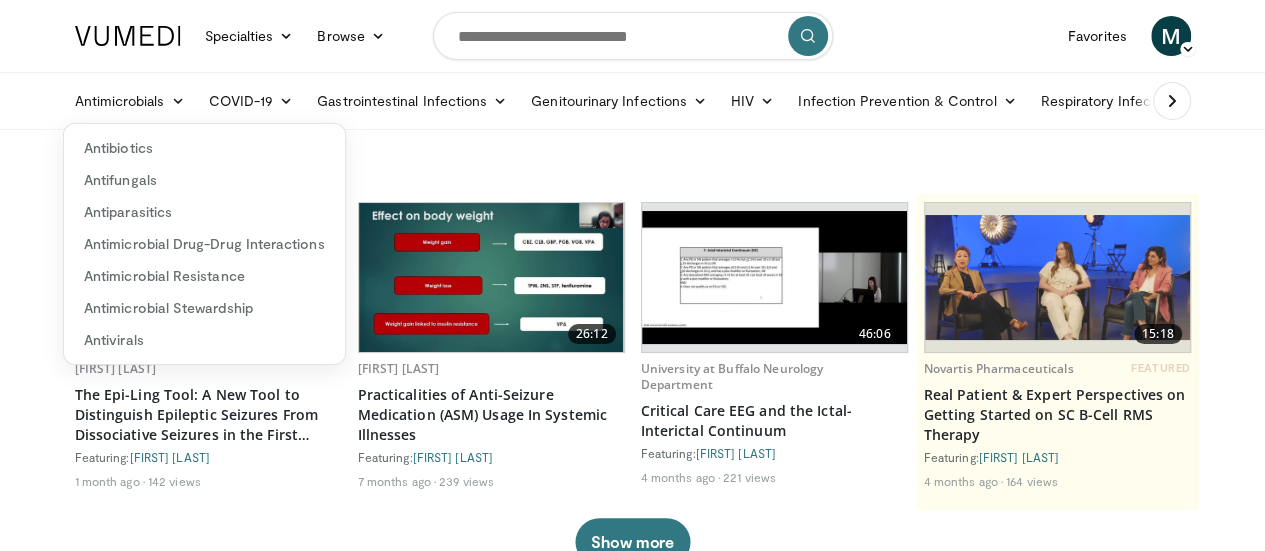 click at bounding box center (1172, 101) 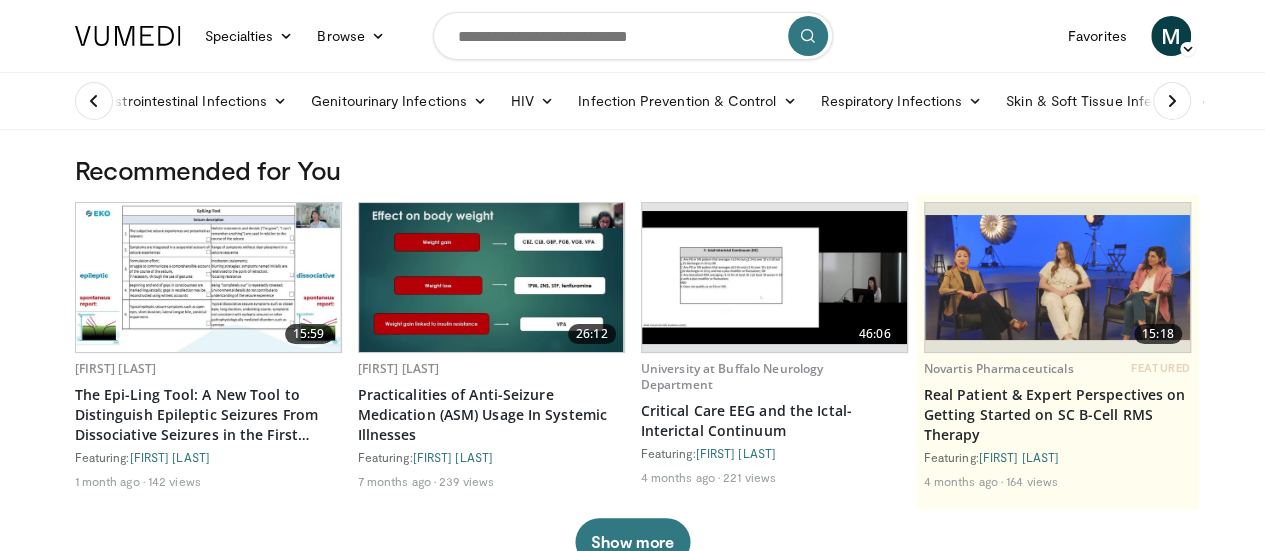 click at bounding box center [1172, 101] 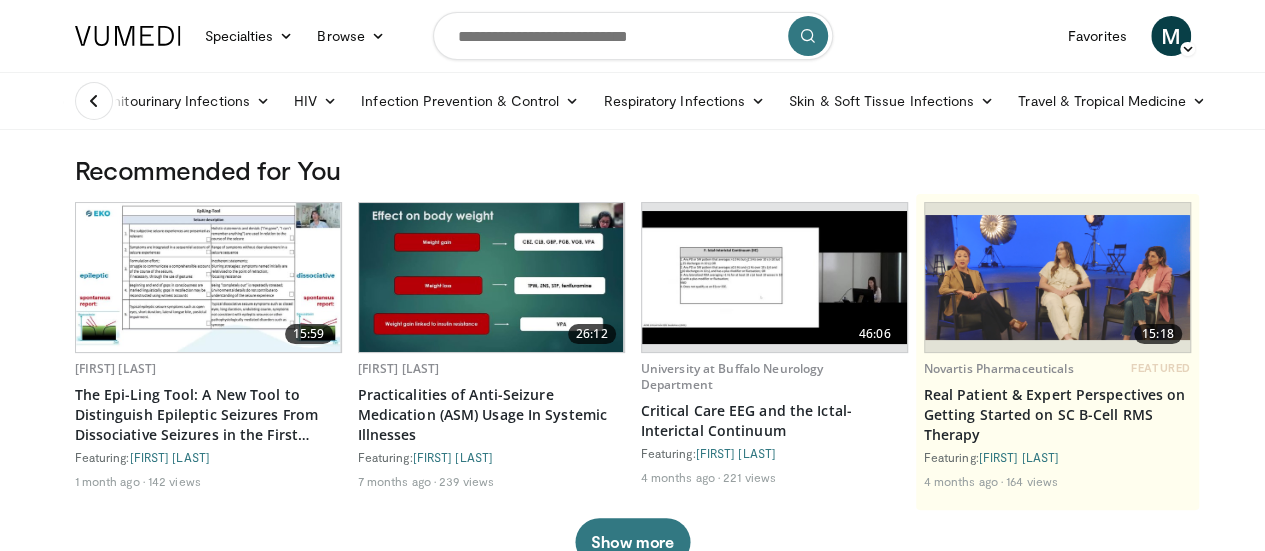 click at bounding box center [94, 101] 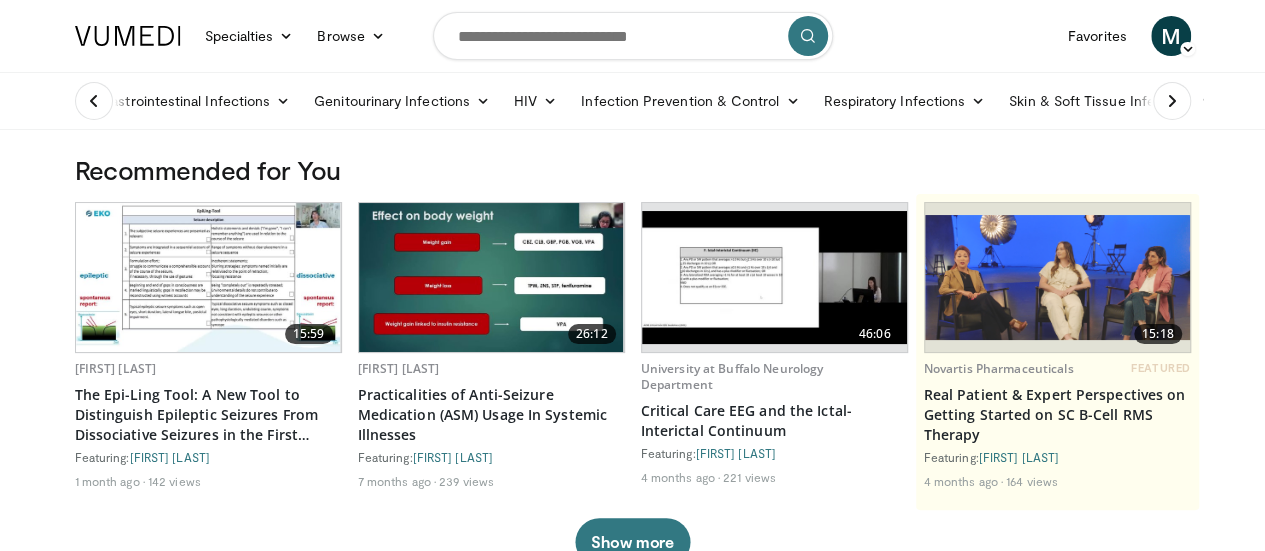 click at bounding box center [94, 101] 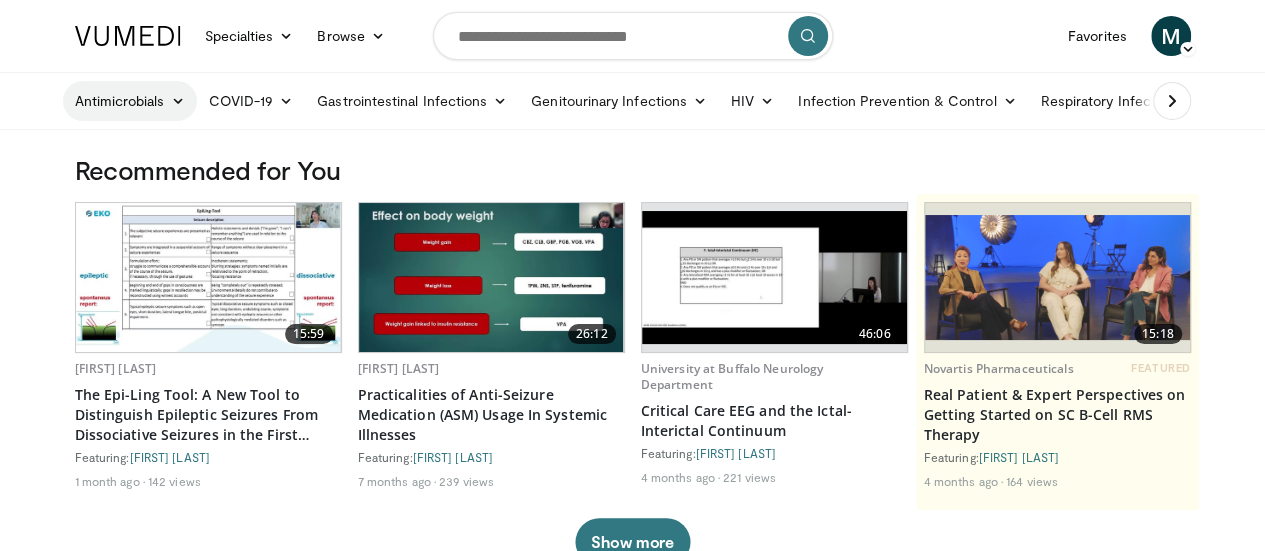 click on "Antimicrobials" at bounding box center [130, 101] 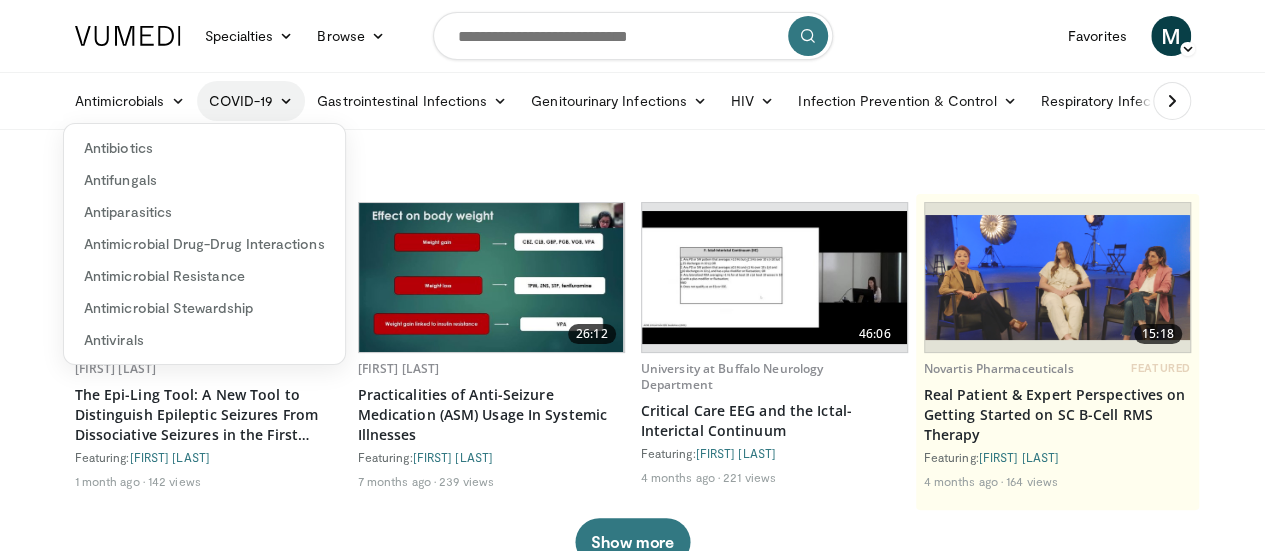 click at bounding box center [286, 101] 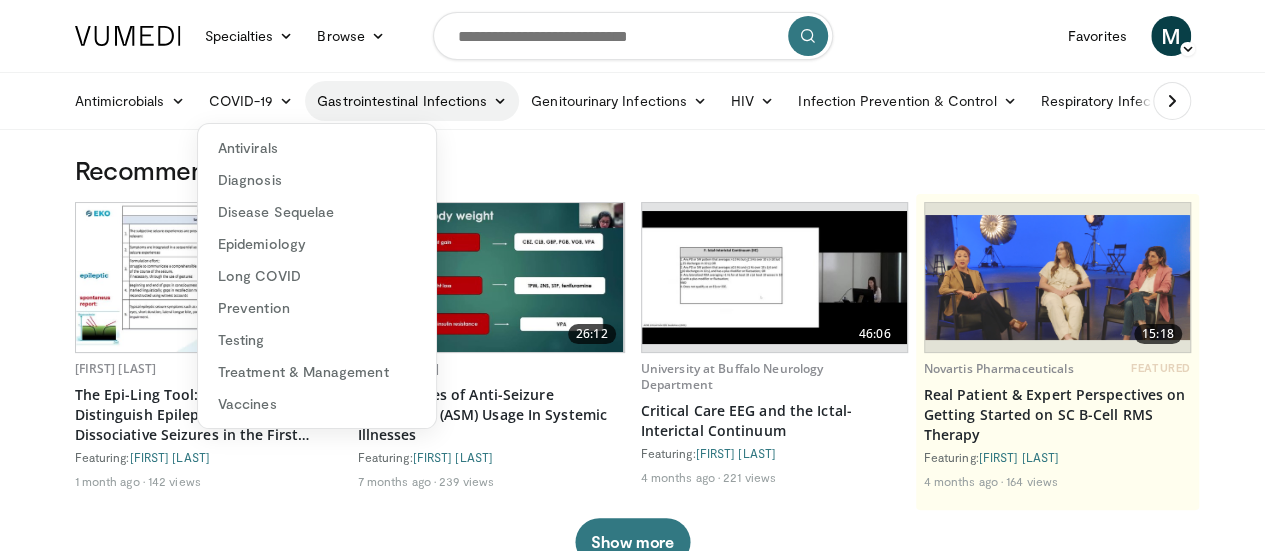 click at bounding box center [500, 101] 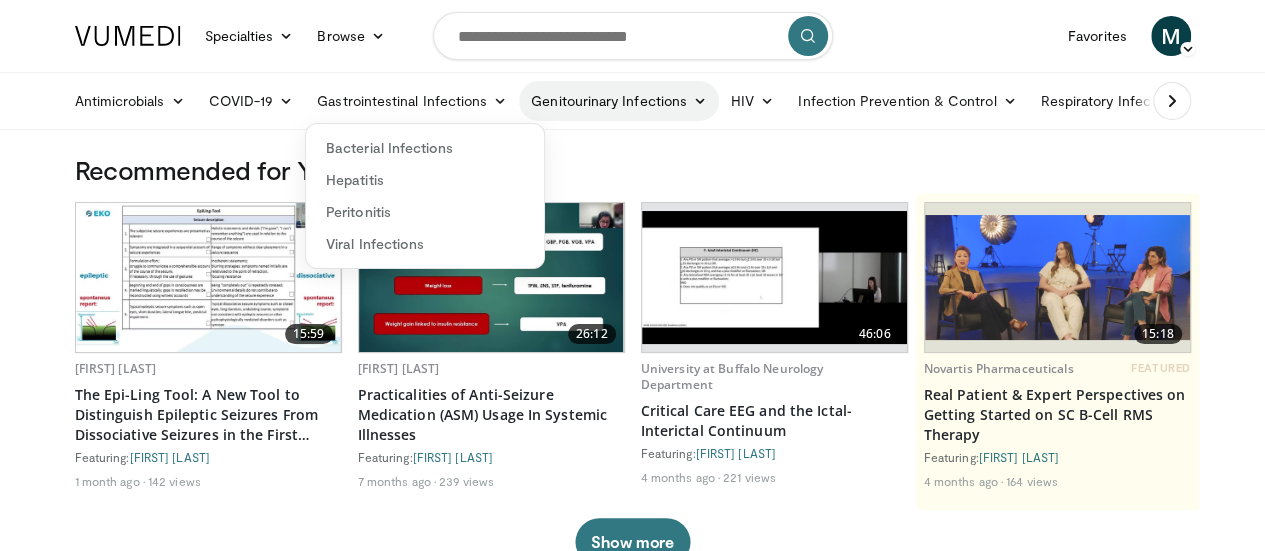 click at bounding box center (700, 101) 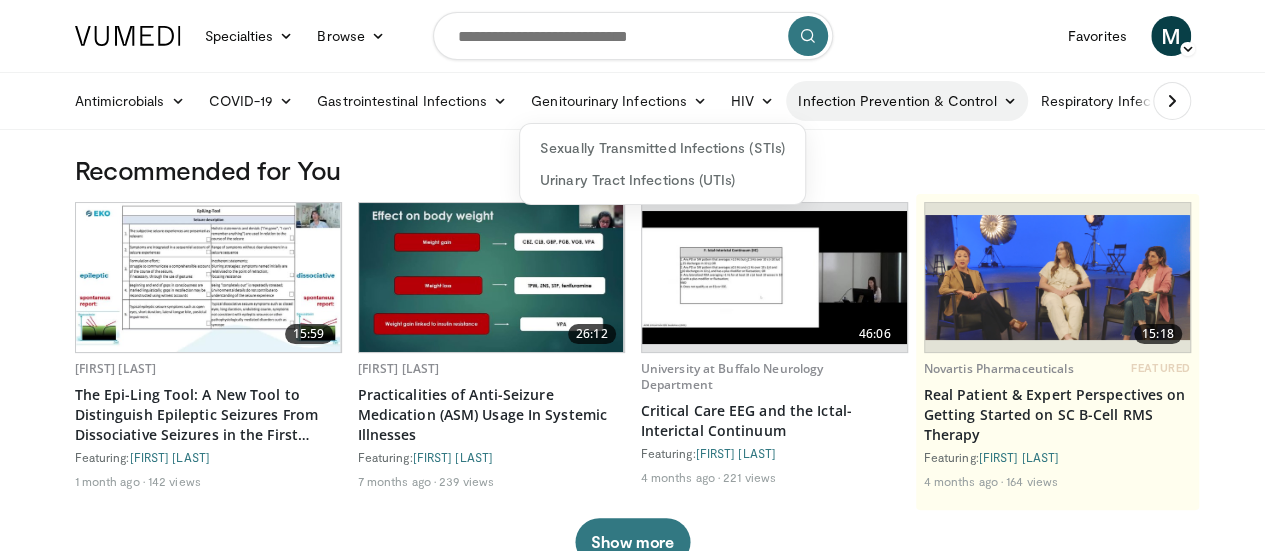 click at bounding box center [1009, 101] 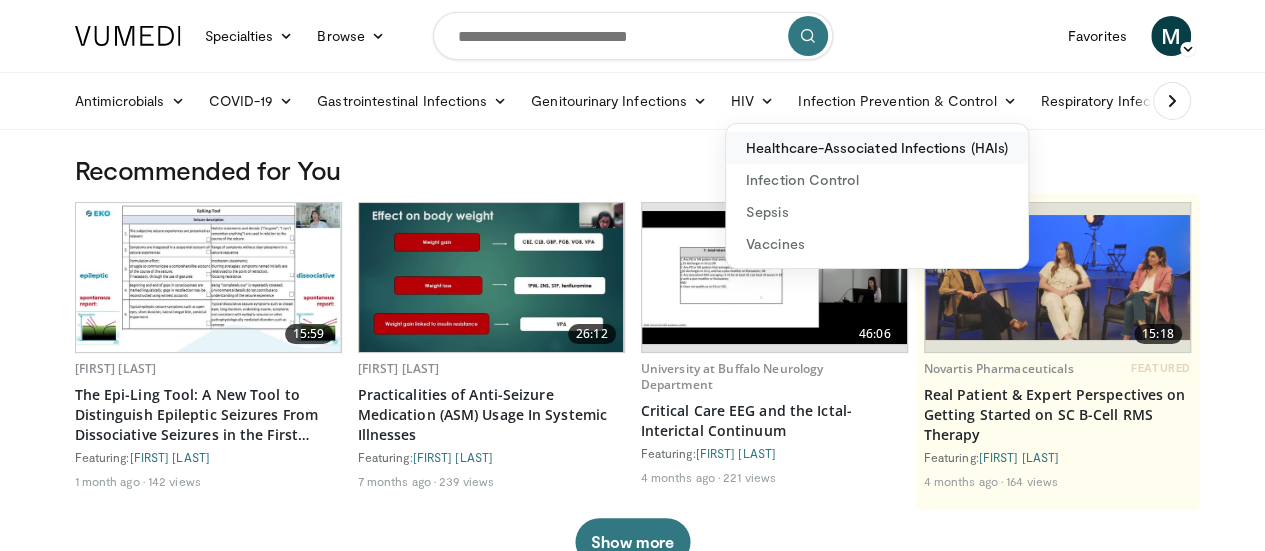 click on "Healthcare-Associated Infections (HAIs)" at bounding box center [877, 148] 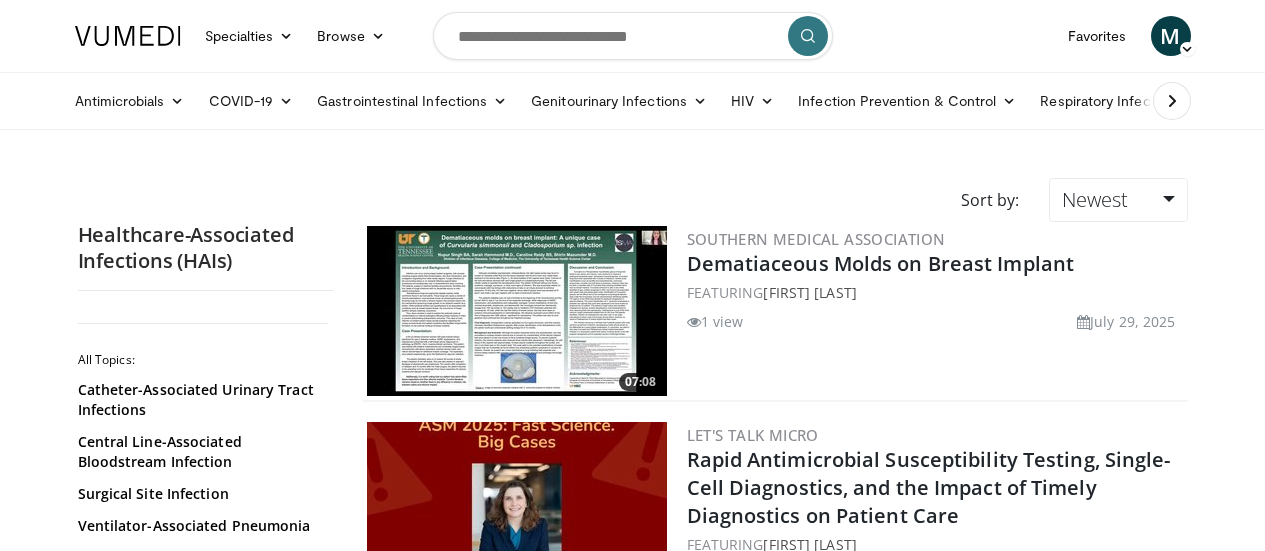 scroll, scrollTop: 0, scrollLeft: 0, axis: both 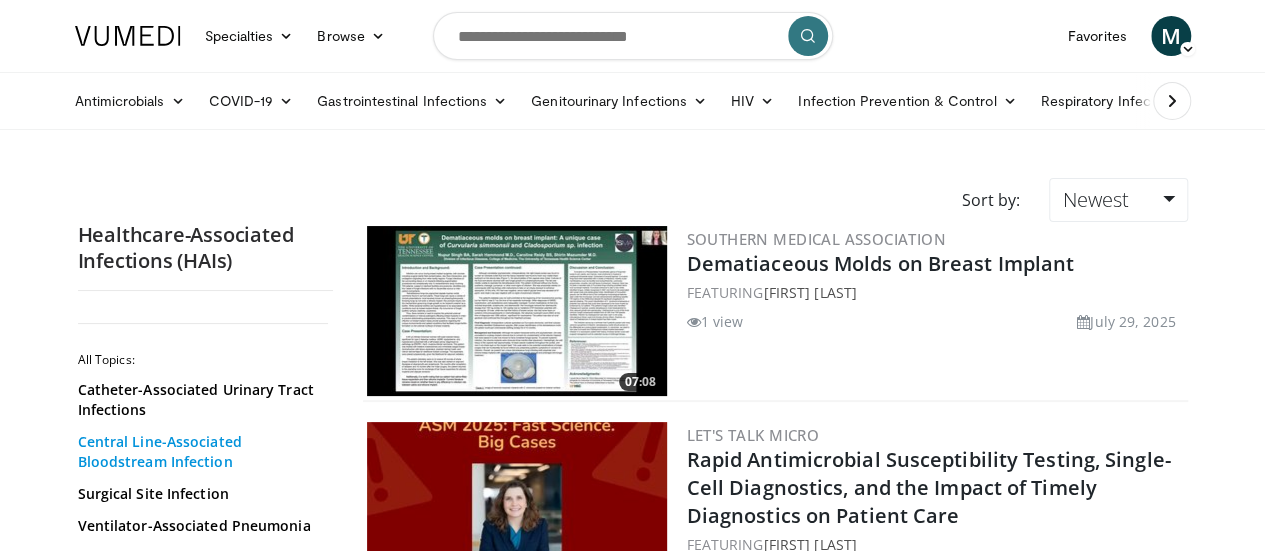 click on "Central Line-Associated Bloodstream Infection" at bounding box center (200, 452) 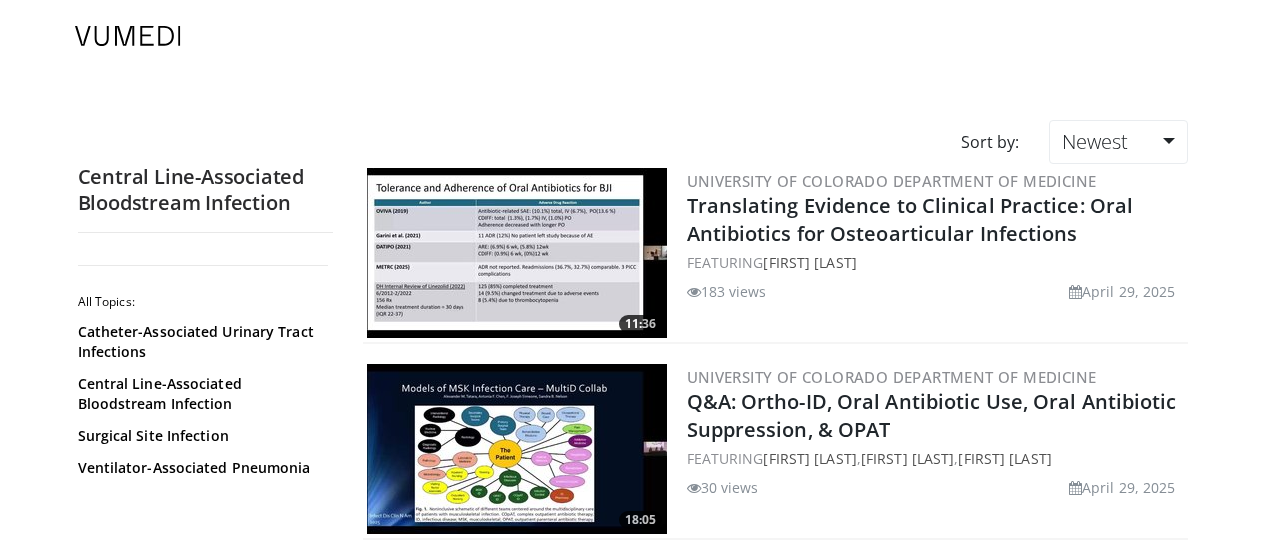 scroll, scrollTop: 0, scrollLeft: 0, axis: both 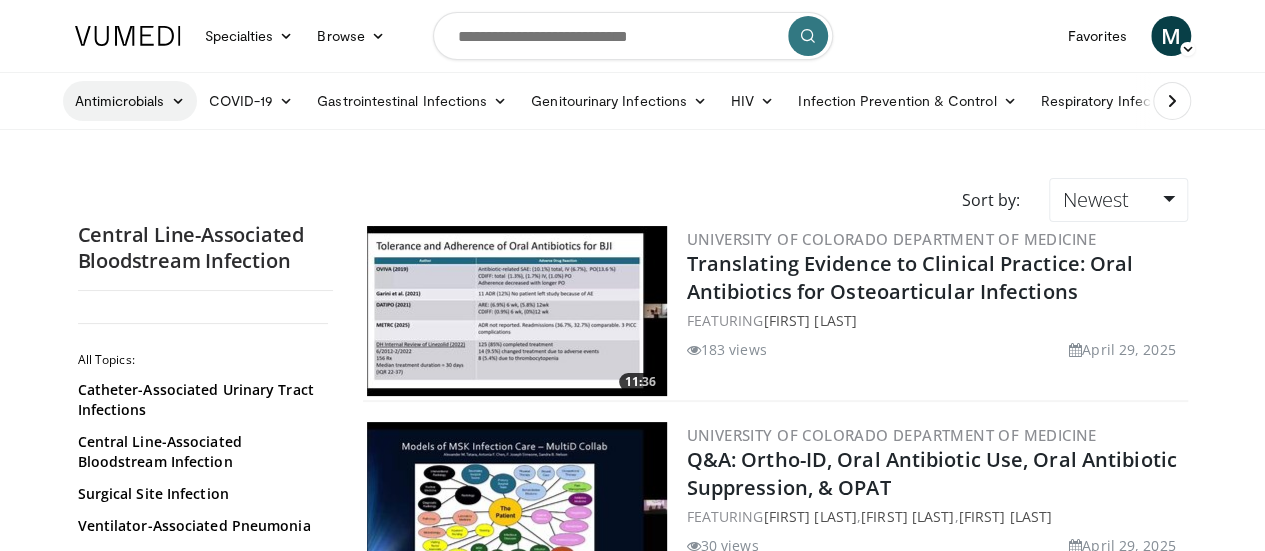 click on "Antimicrobials" at bounding box center [130, 101] 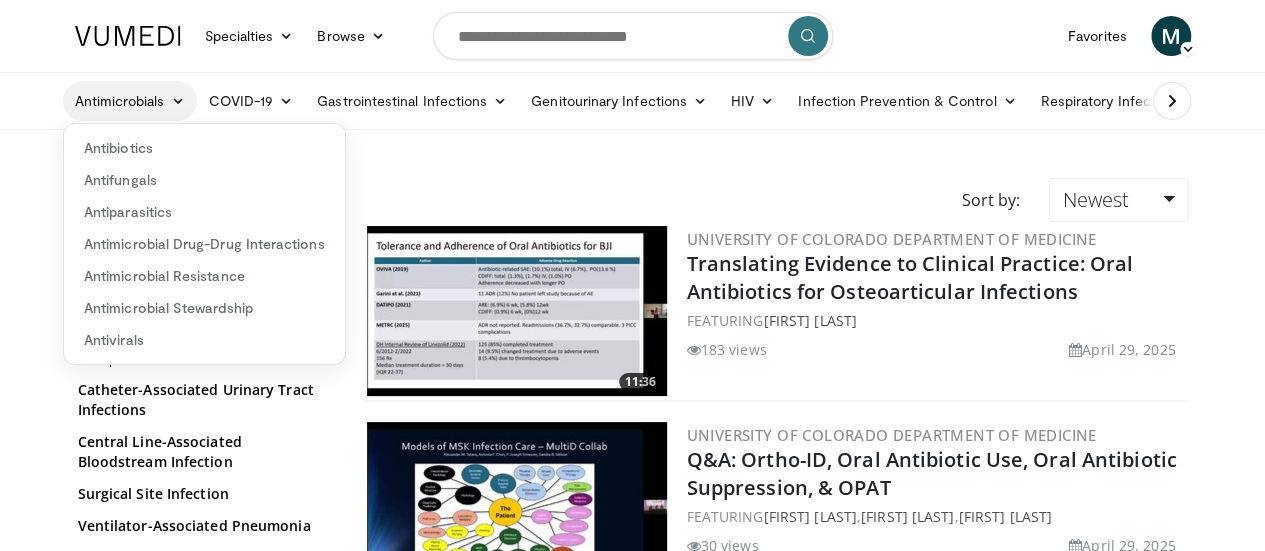 click on "Antimicrobials" at bounding box center [130, 101] 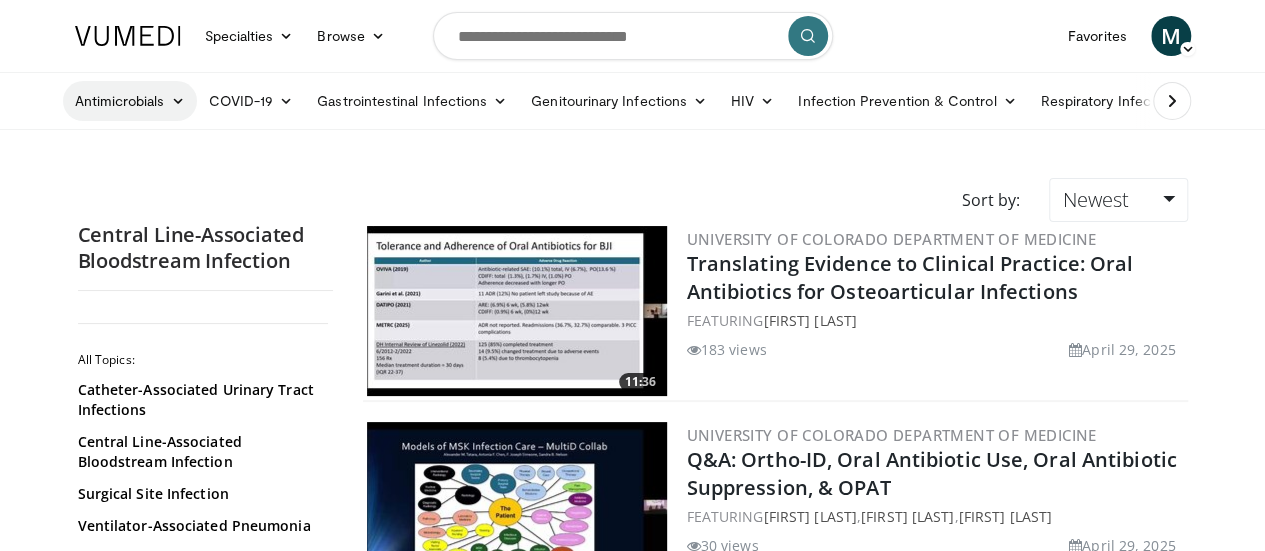 click at bounding box center [177, 101] 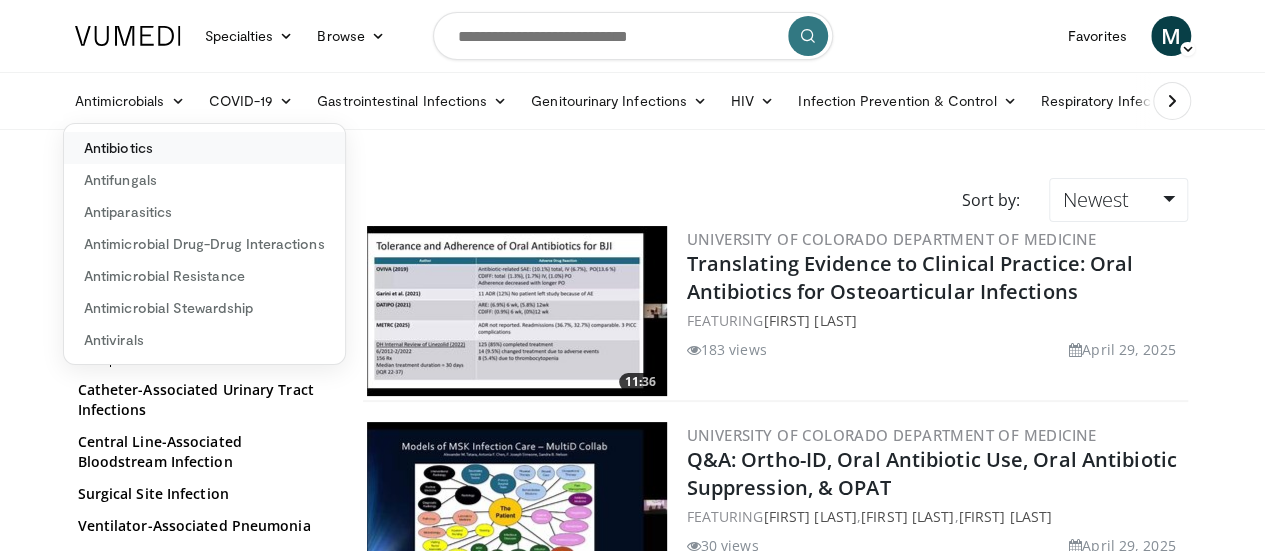 click on "Antibiotics" at bounding box center (204, 148) 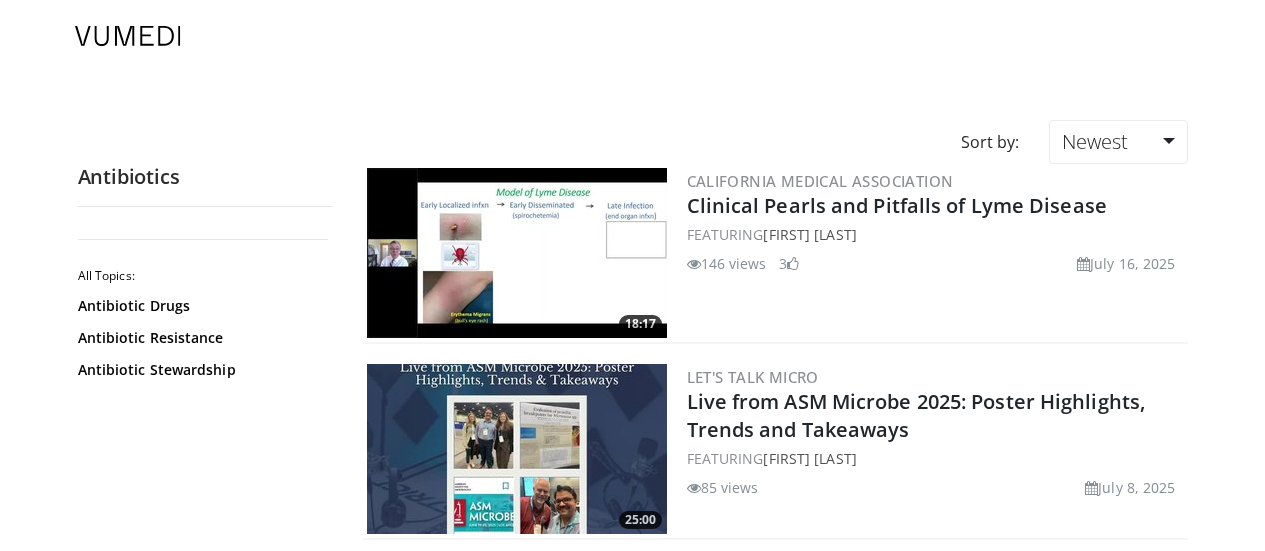 scroll, scrollTop: 0, scrollLeft: 0, axis: both 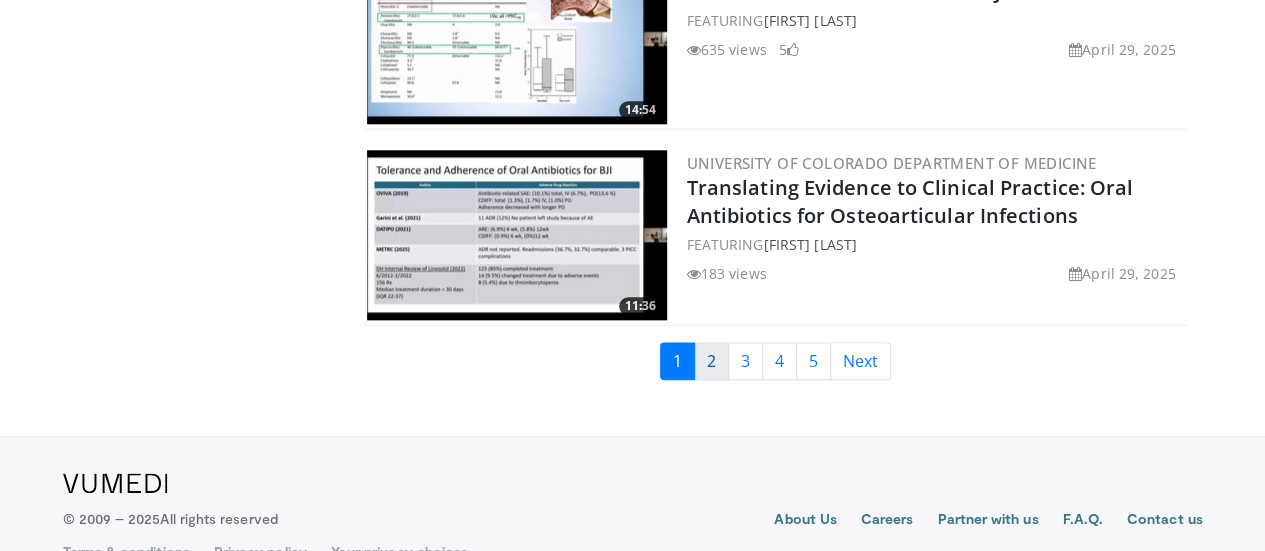 click on "2" at bounding box center [711, 361] 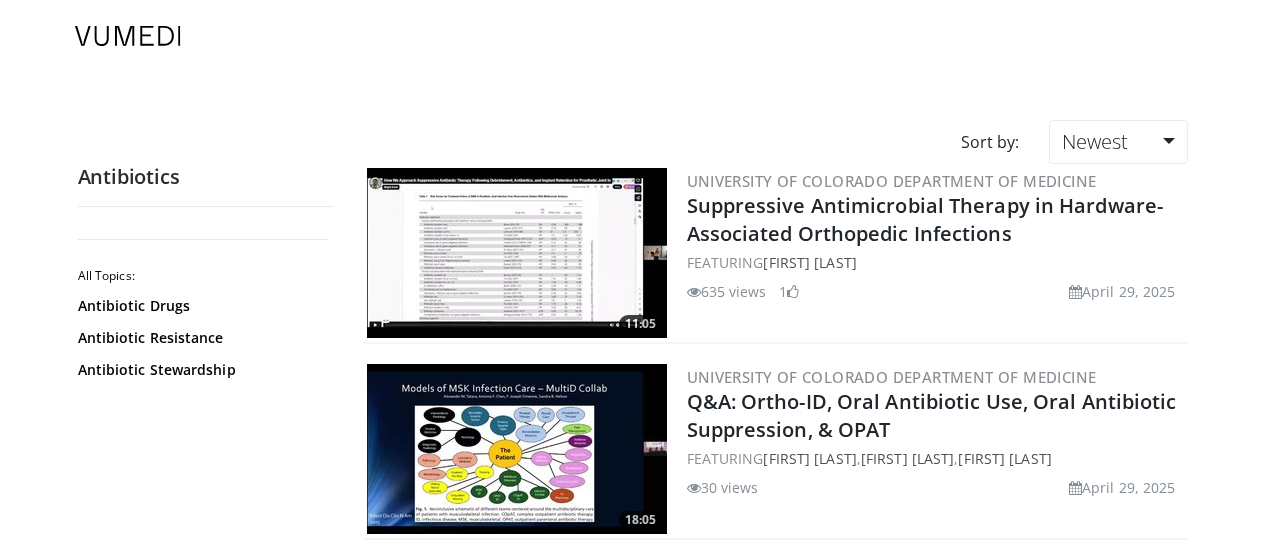 scroll, scrollTop: 0, scrollLeft: 0, axis: both 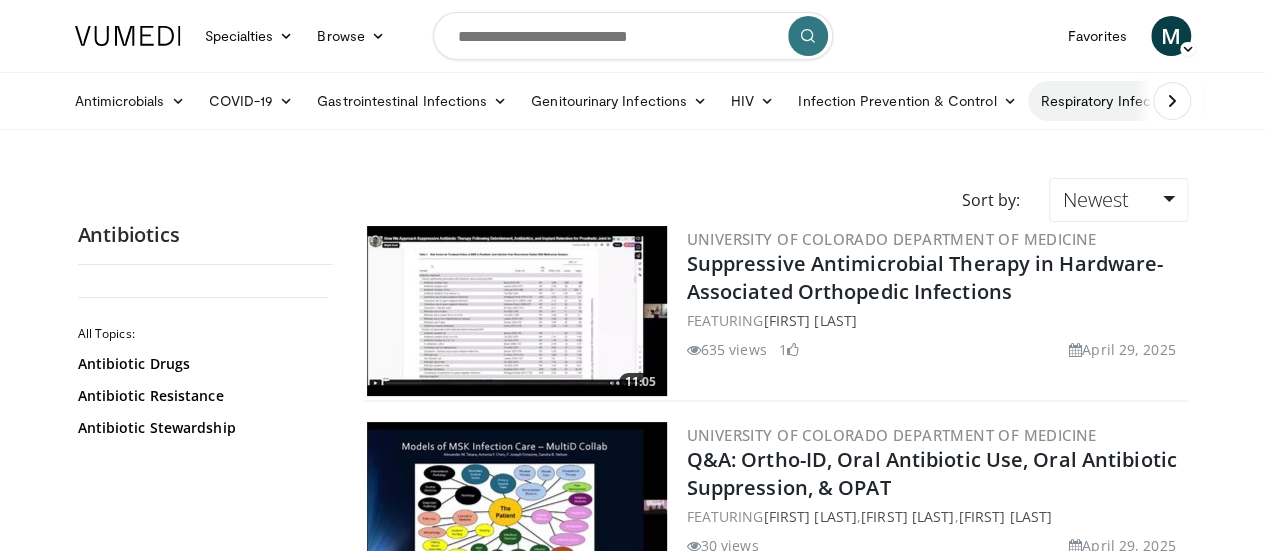 click on "Respiratory Infections" at bounding box center [1121, 101] 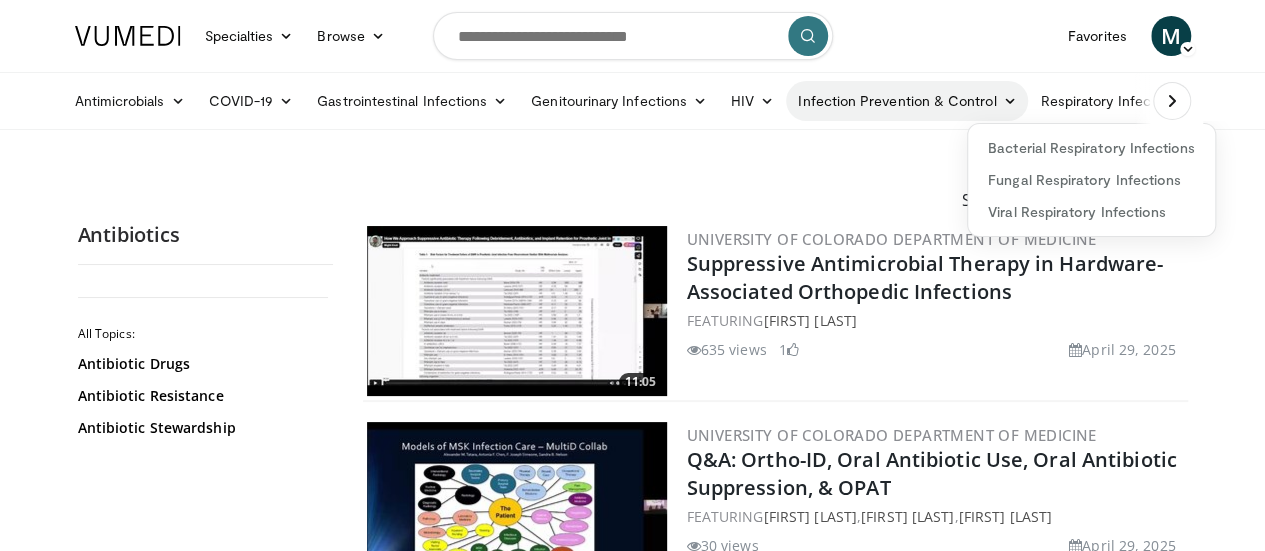 click on "Infection Prevention & Control" at bounding box center (907, 101) 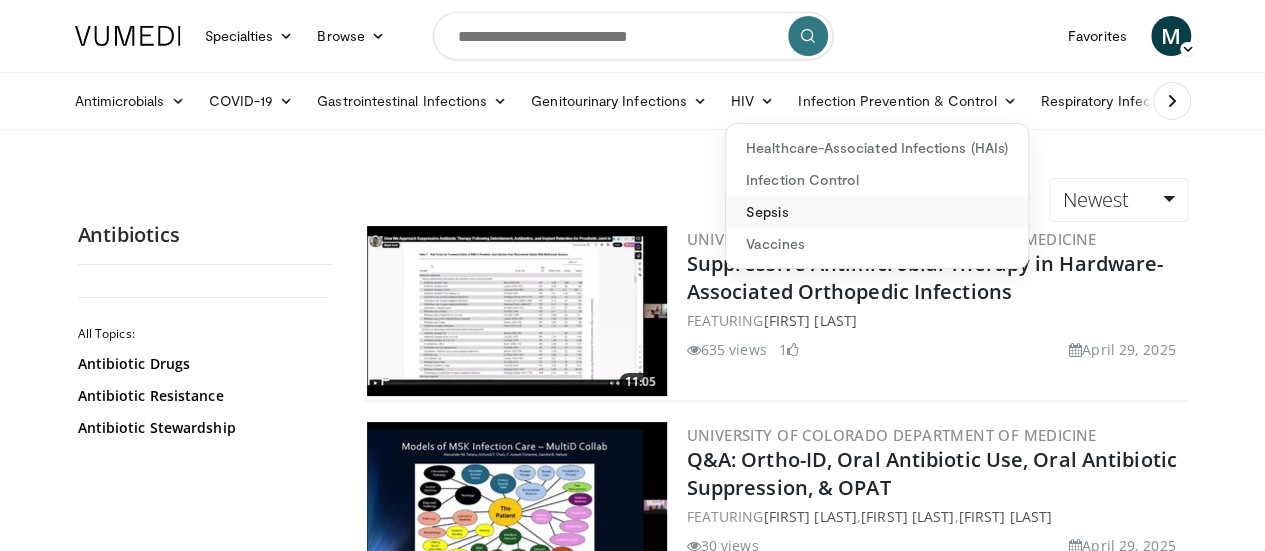 click on "Sepsis" at bounding box center [877, 212] 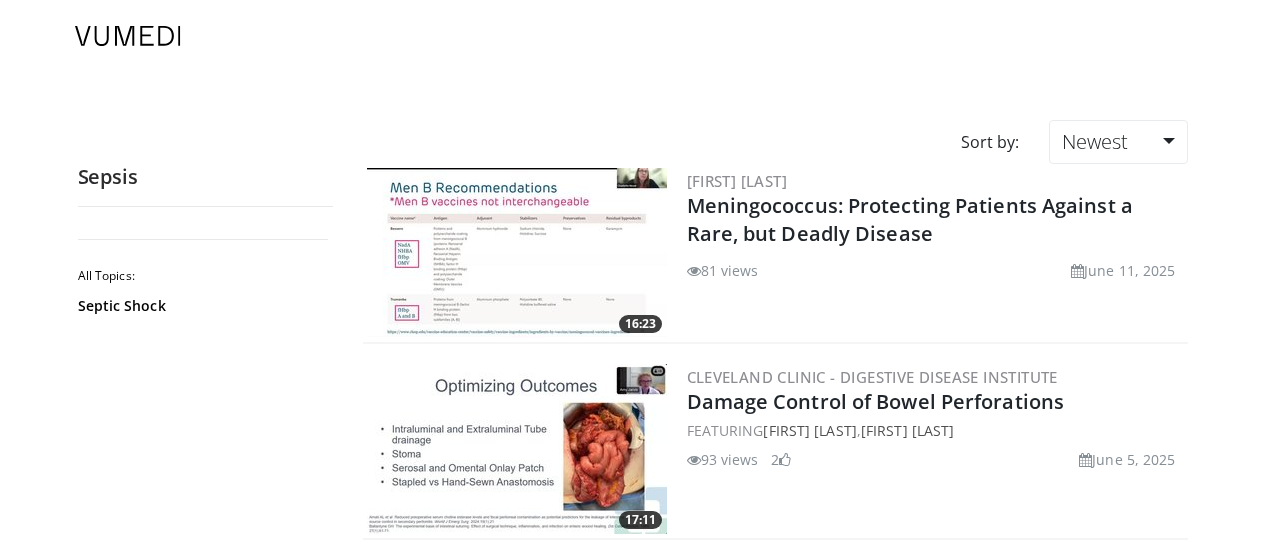 scroll, scrollTop: 0, scrollLeft: 0, axis: both 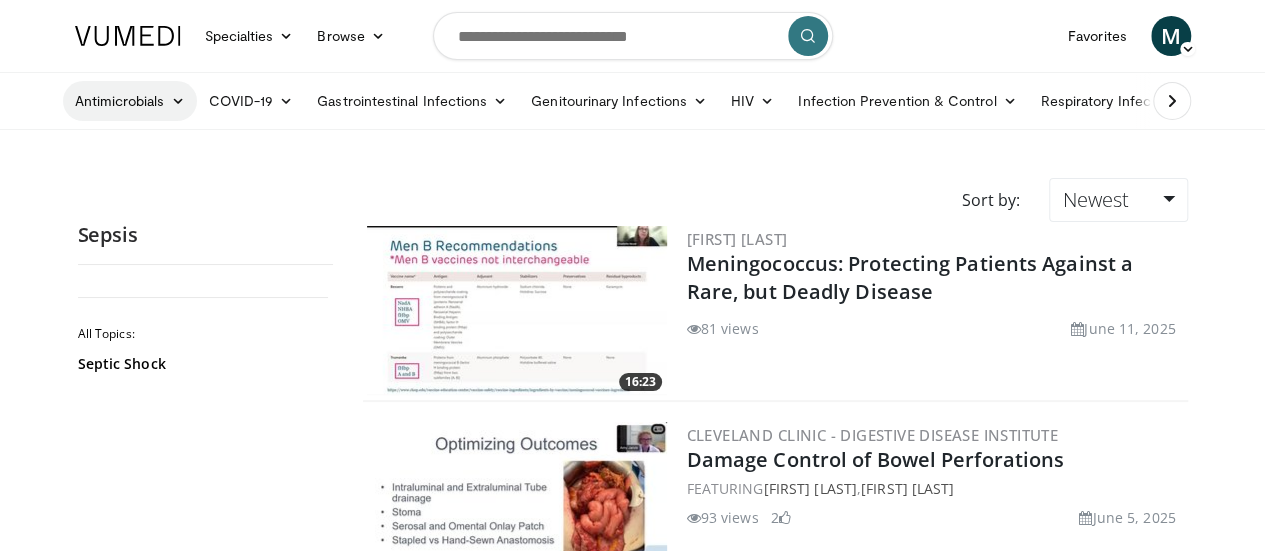 click at bounding box center (177, 101) 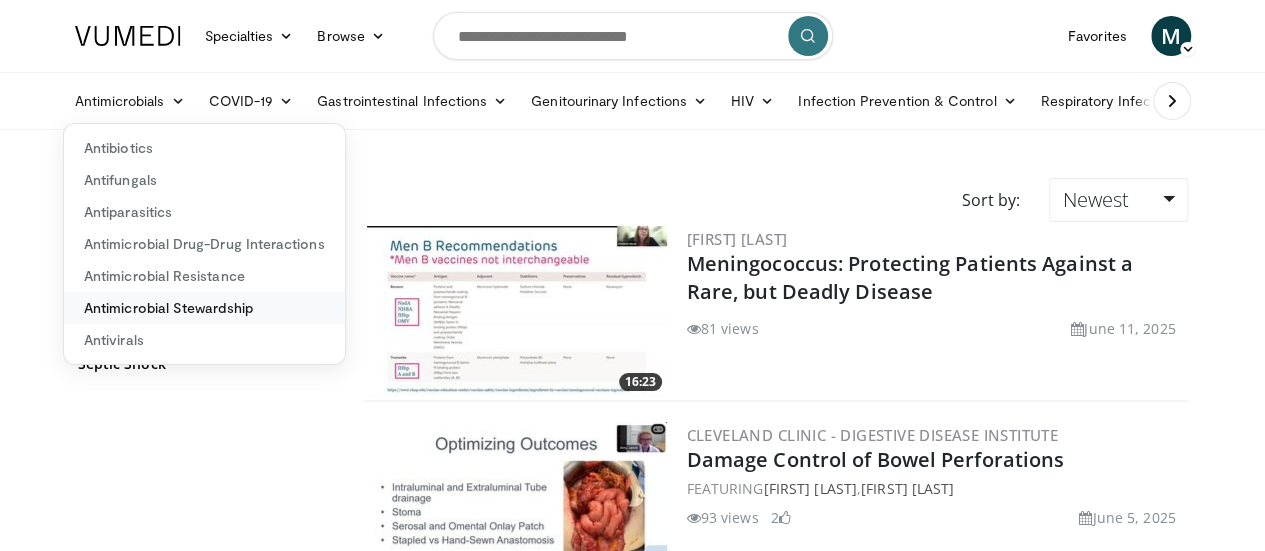 click on "Antimicrobial Stewardship" at bounding box center (204, 308) 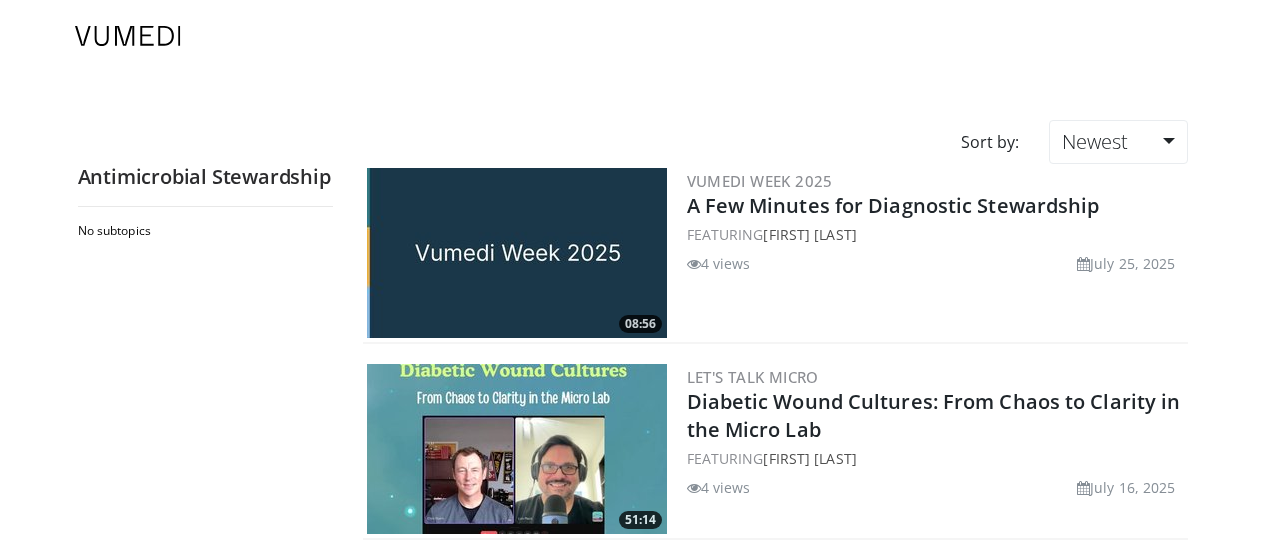 scroll, scrollTop: 0, scrollLeft: 0, axis: both 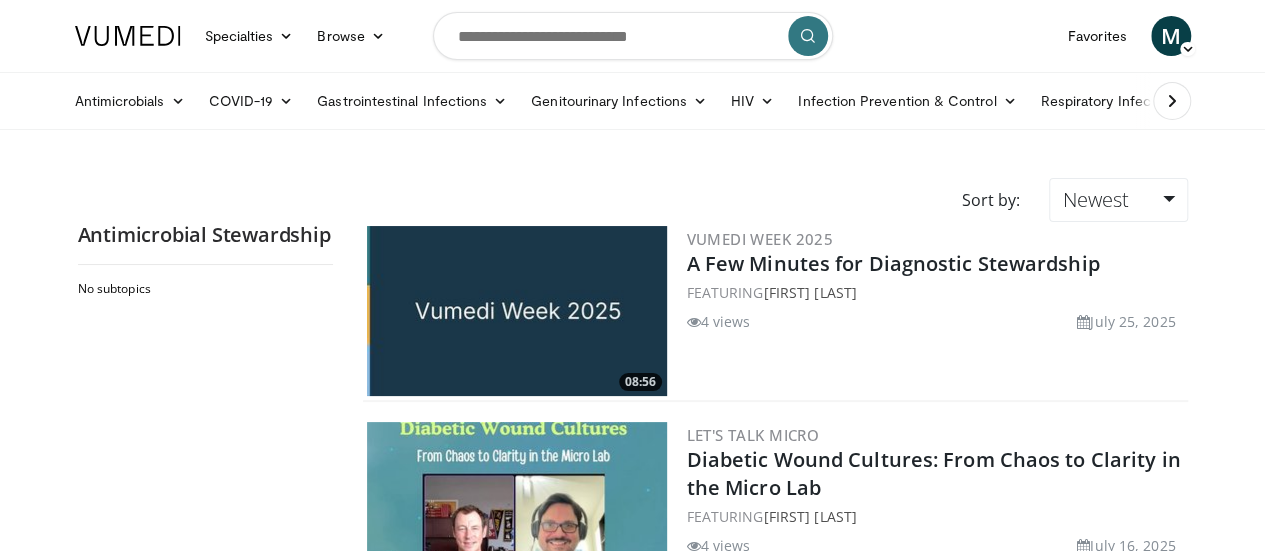 click at bounding box center (1172, 101) 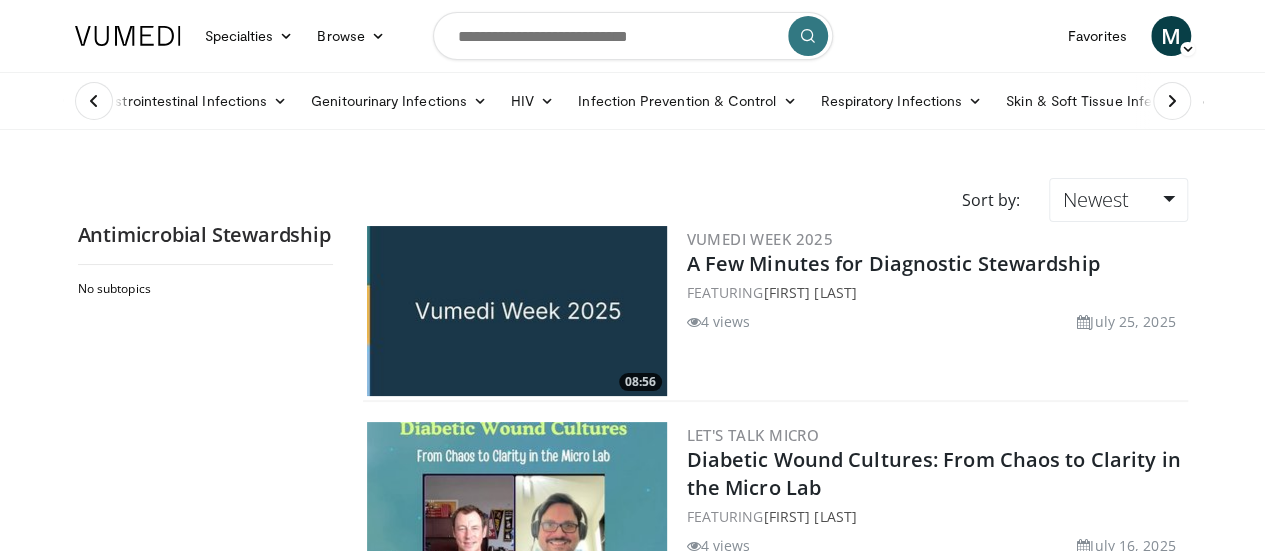 click at bounding box center [1172, 101] 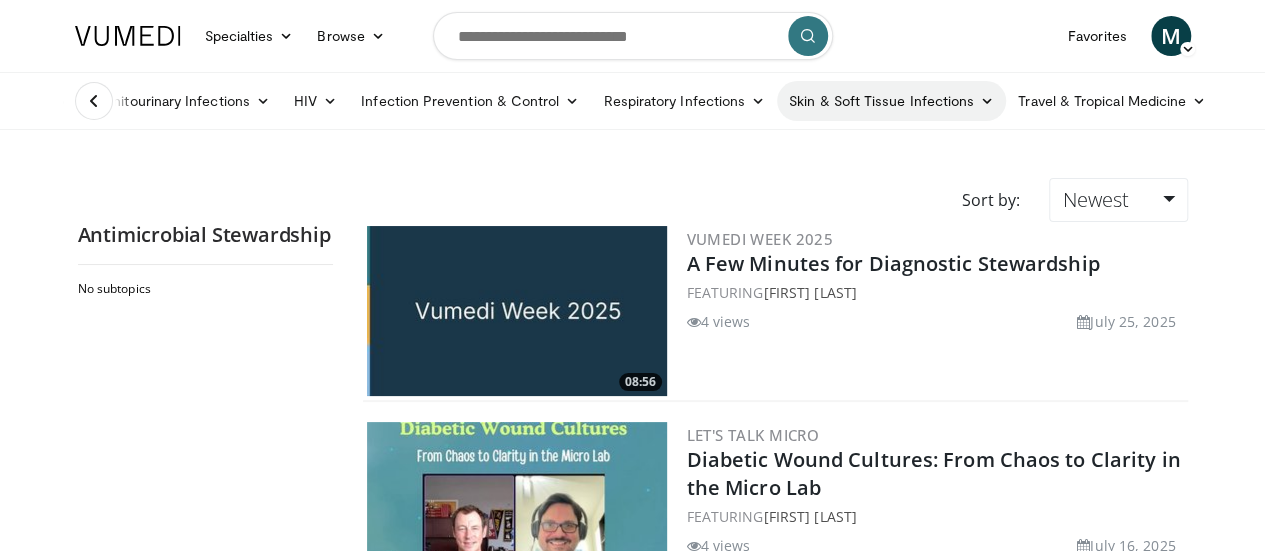 click on "Skin & Soft Tissue Infections" at bounding box center [891, 101] 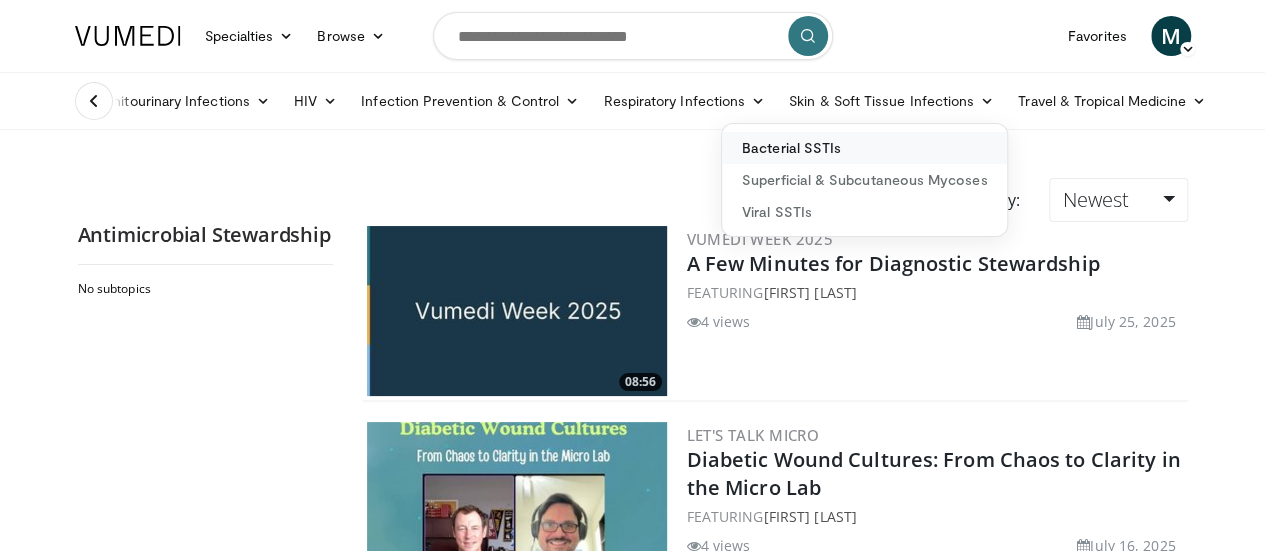 click on "Bacterial SSTIs" at bounding box center (864, 148) 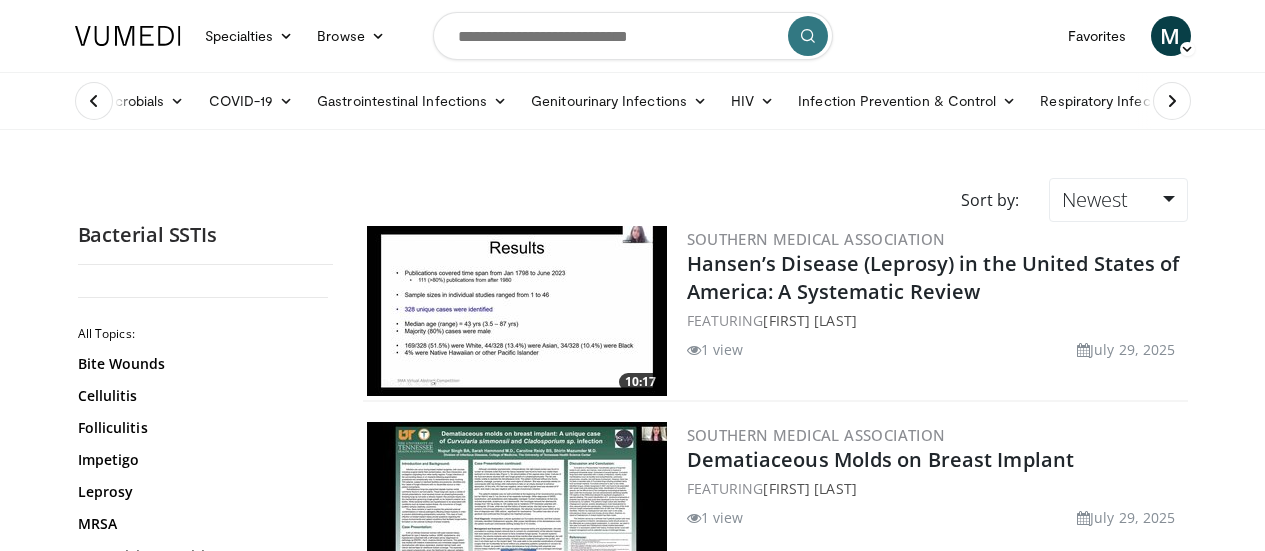 scroll, scrollTop: 0, scrollLeft: 0, axis: both 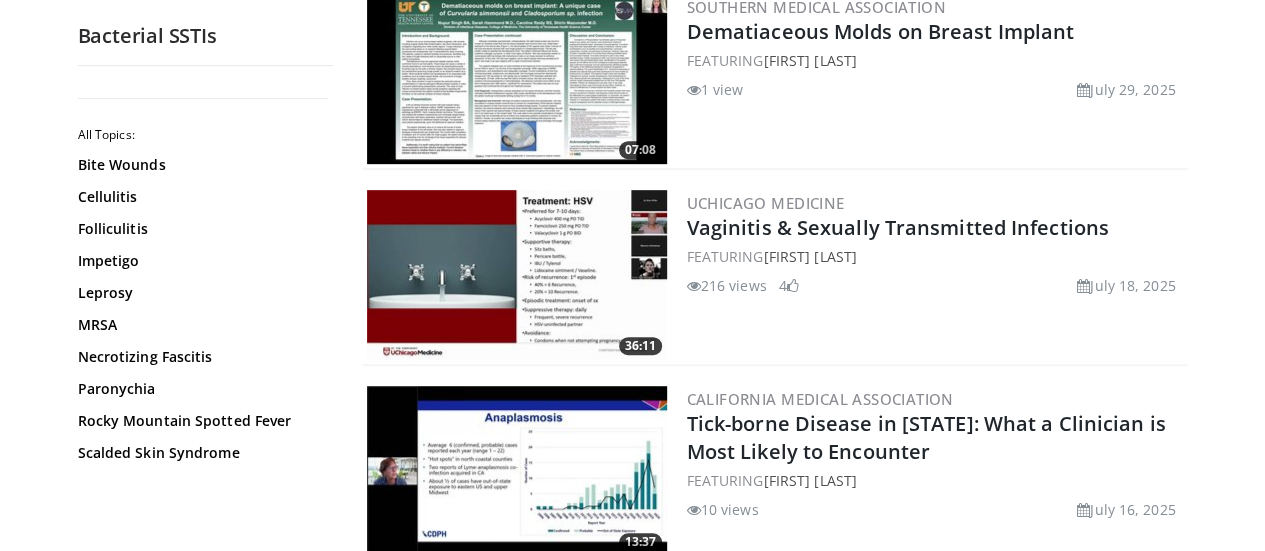 click on "Bite Wounds
Cellulitis
Folliculitis
Impetigo
Leprosy
MRSA
Necrotizing Fascitis
Paronychia
Rocky Mountain Spotted Fever
Scalded Skin Syndrome" at bounding box center [203, 309] 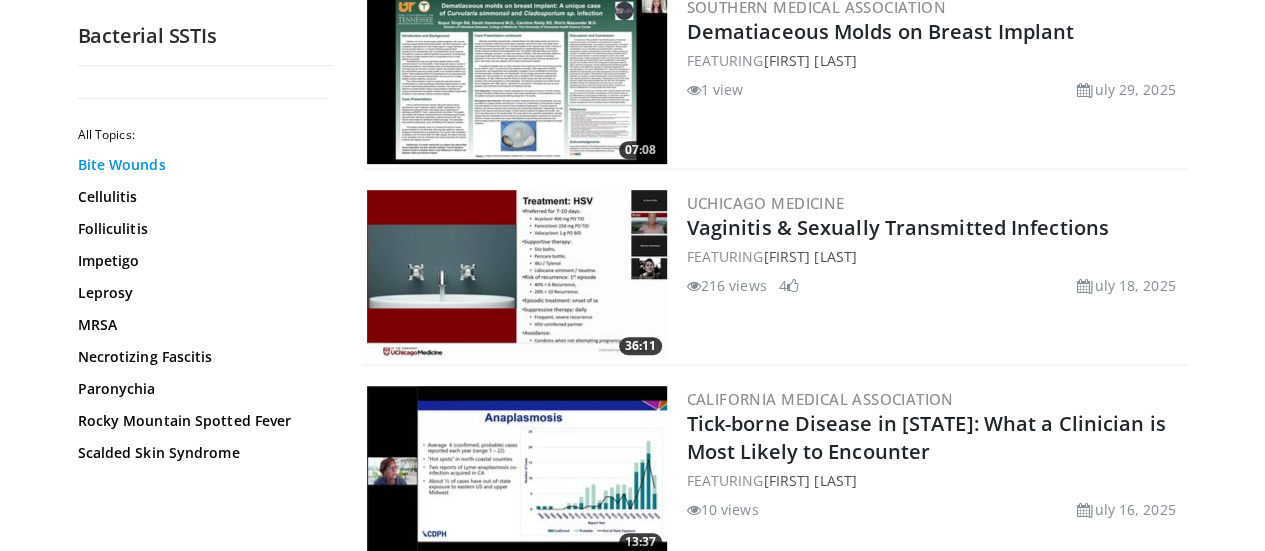 click on "Bite Wounds" at bounding box center (200, 165) 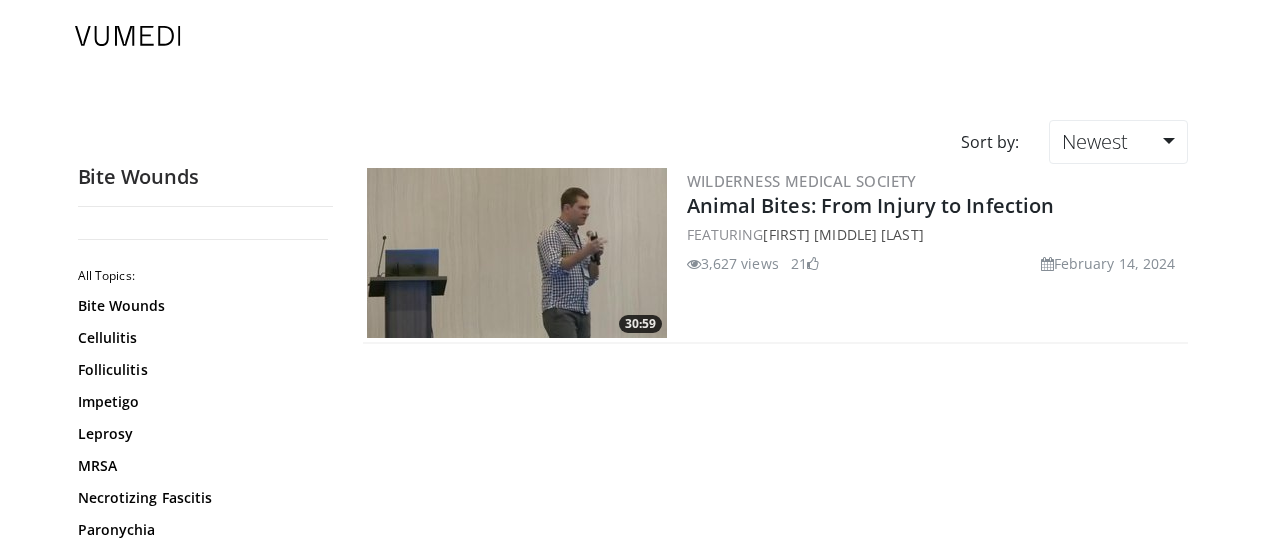 scroll, scrollTop: 0, scrollLeft: 0, axis: both 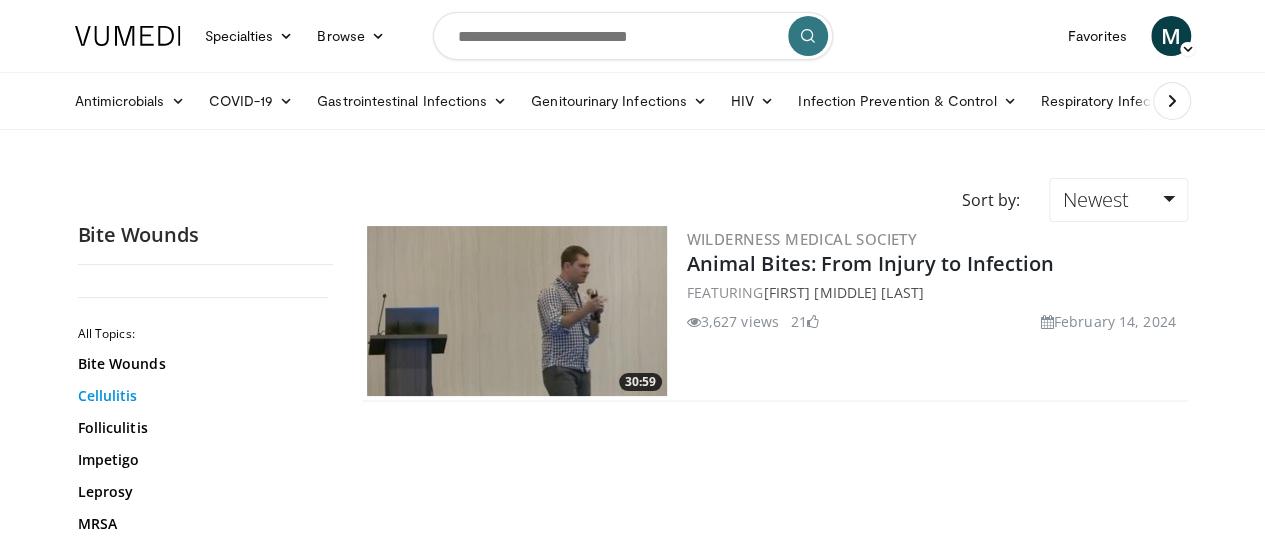 click on "Cellulitis" at bounding box center (200, 396) 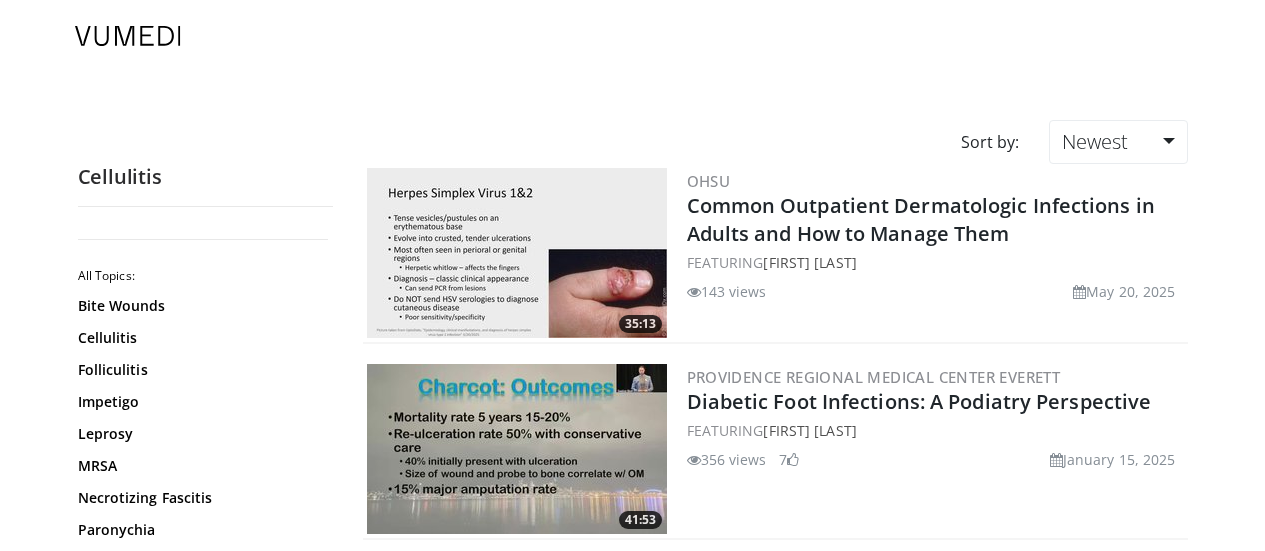 scroll, scrollTop: 0, scrollLeft: 0, axis: both 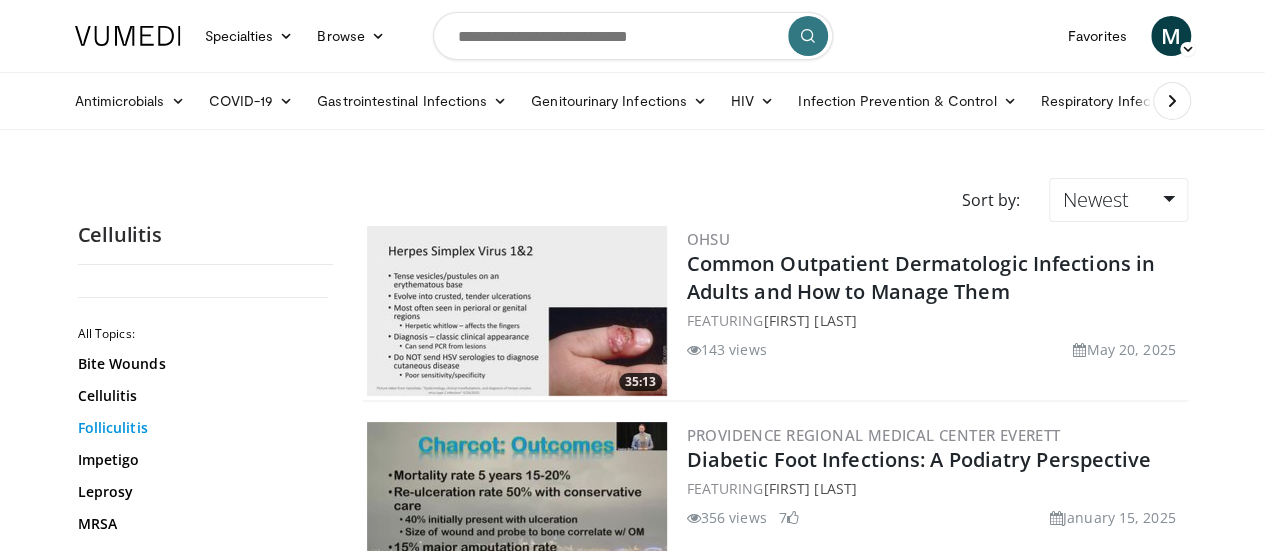 click on "Folliculitis" at bounding box center (200, 428) 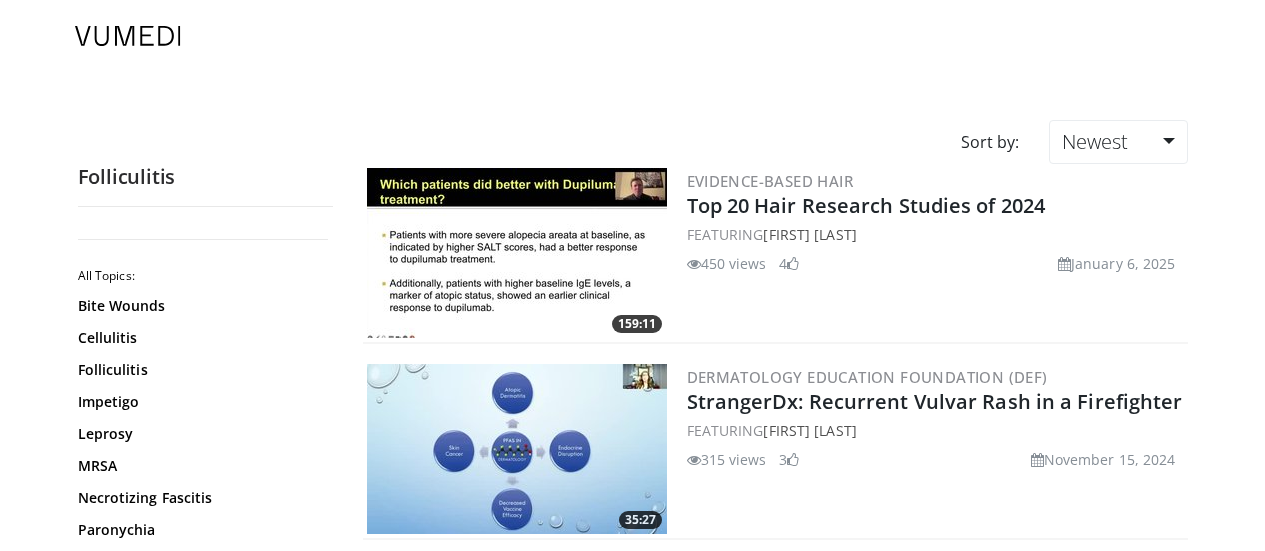 scroll, scrollTop: 0, scrollLeft: 0, axis: both 